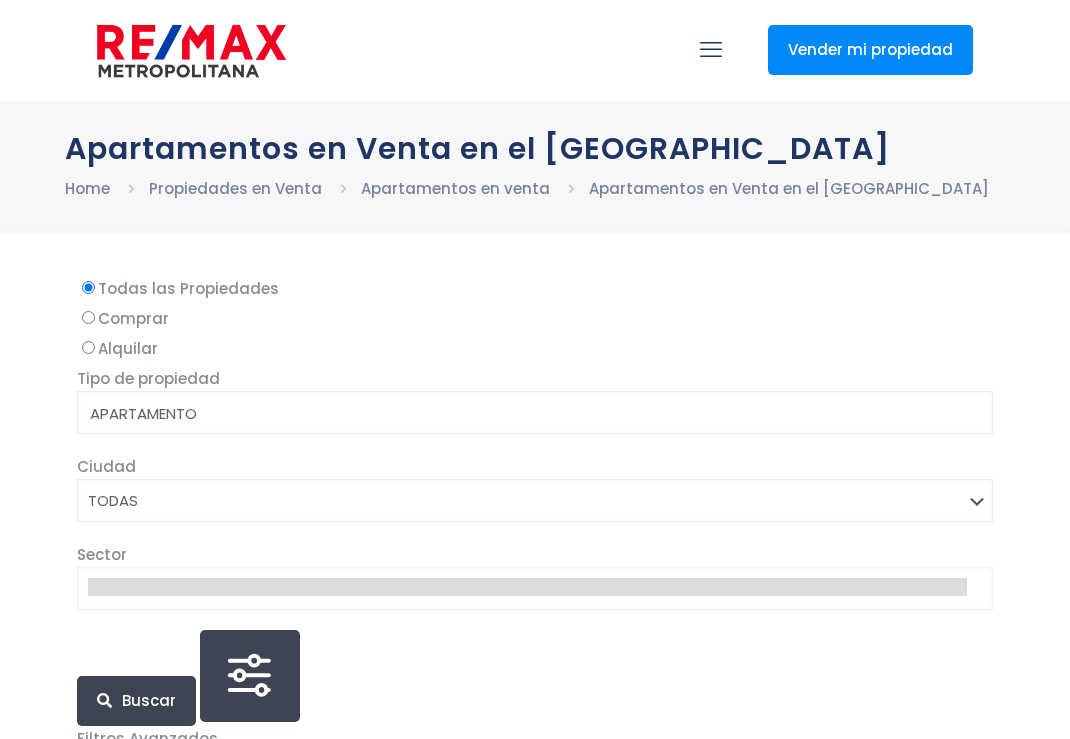 select 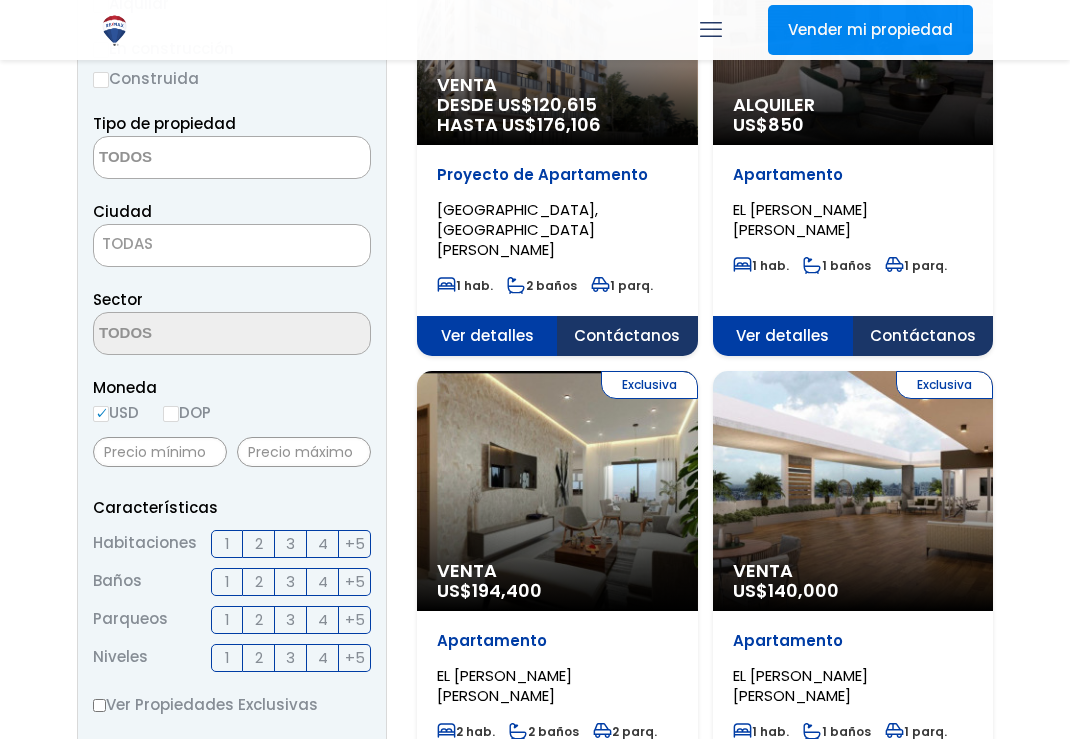 scroll, scrollTop: 374, scrollLeft: 0, axis: vertical 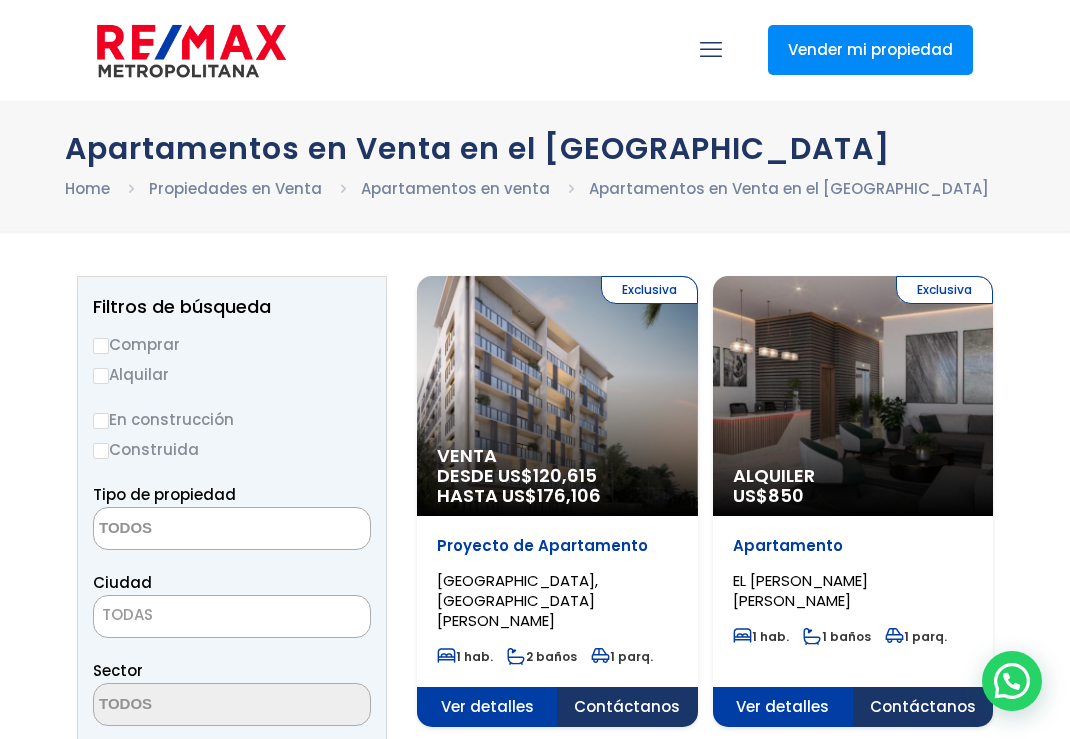 click on "Comprar" at bounding box center [232, 344] 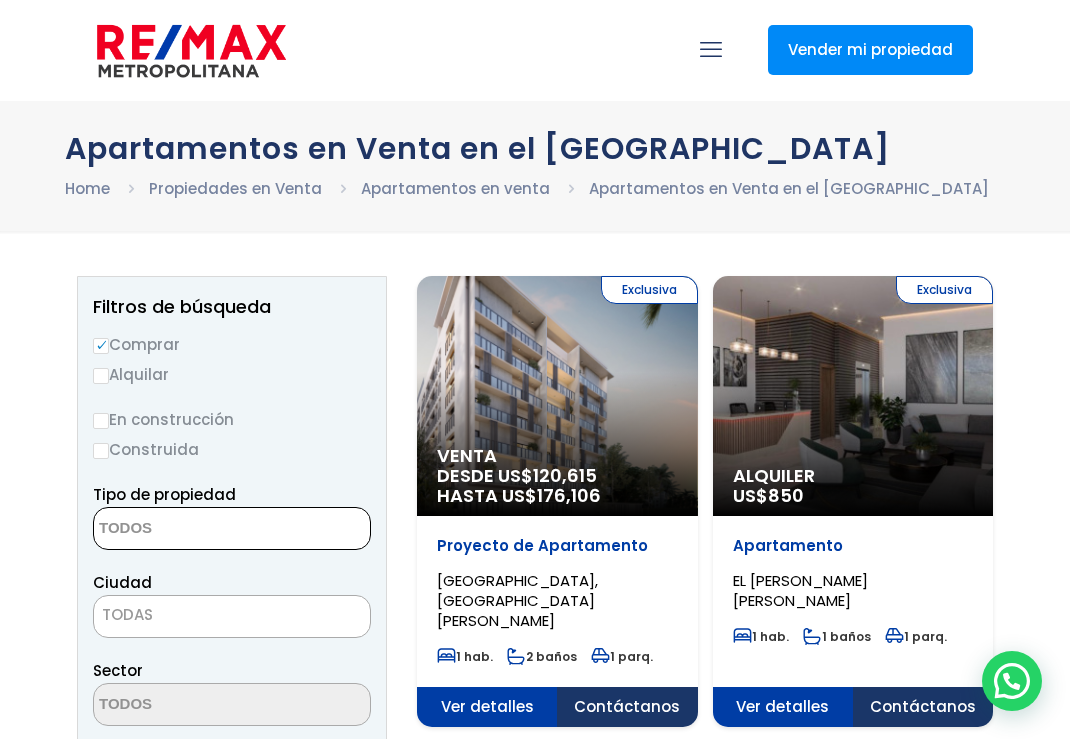 click at bounding box center (191, 529) 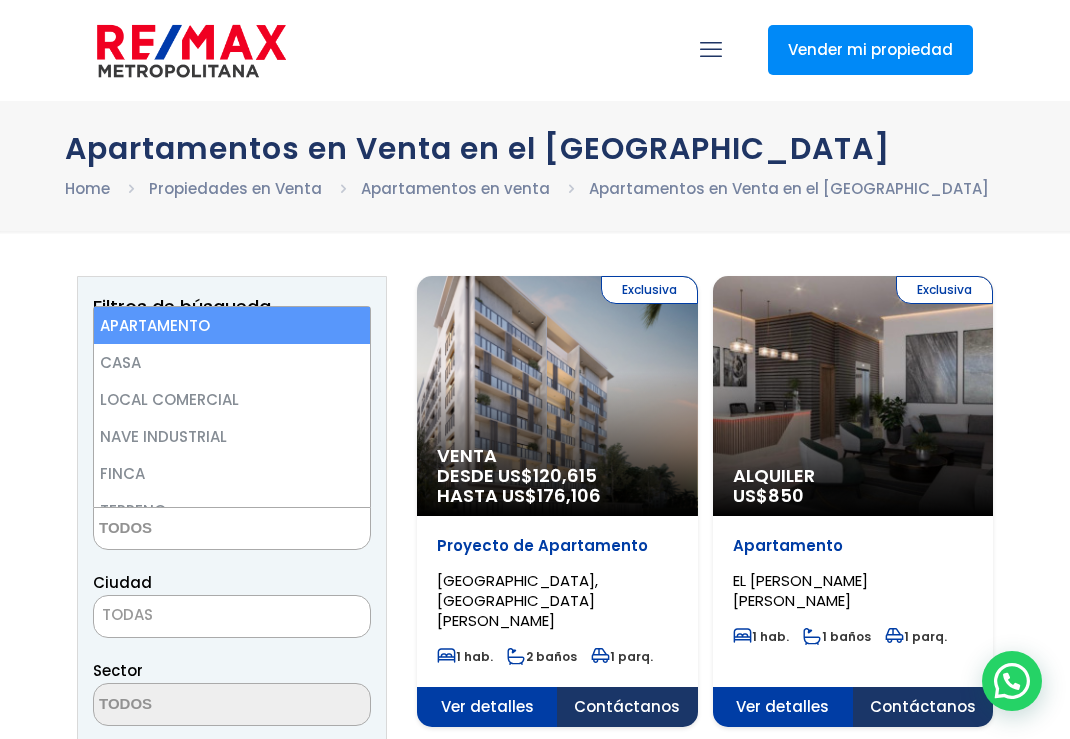select on "apartment" 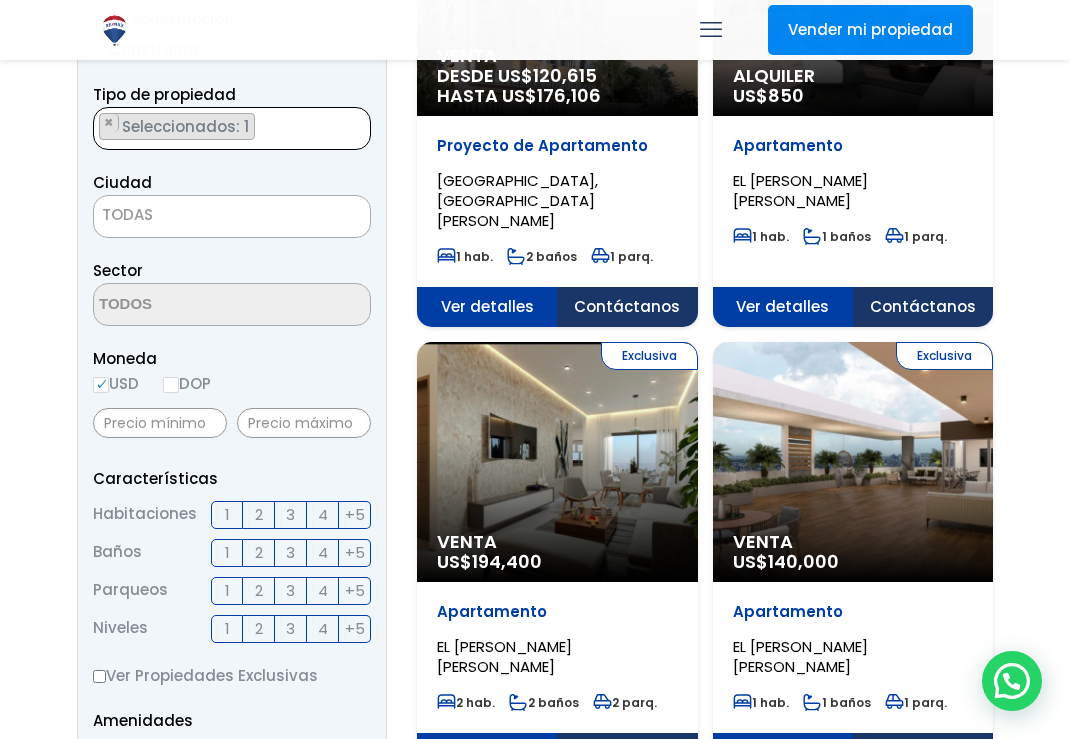 scroll, scrollTop: 434, scrollLeft: 0, axis: vertical 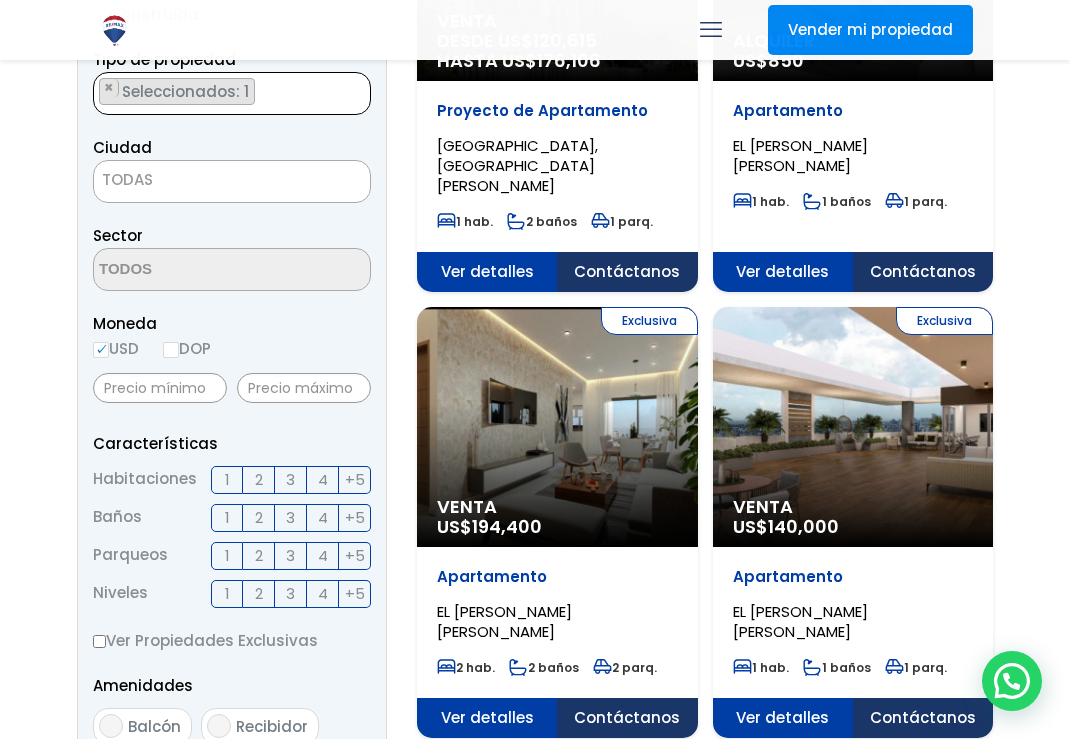 click at bounding box center (535, 1758) 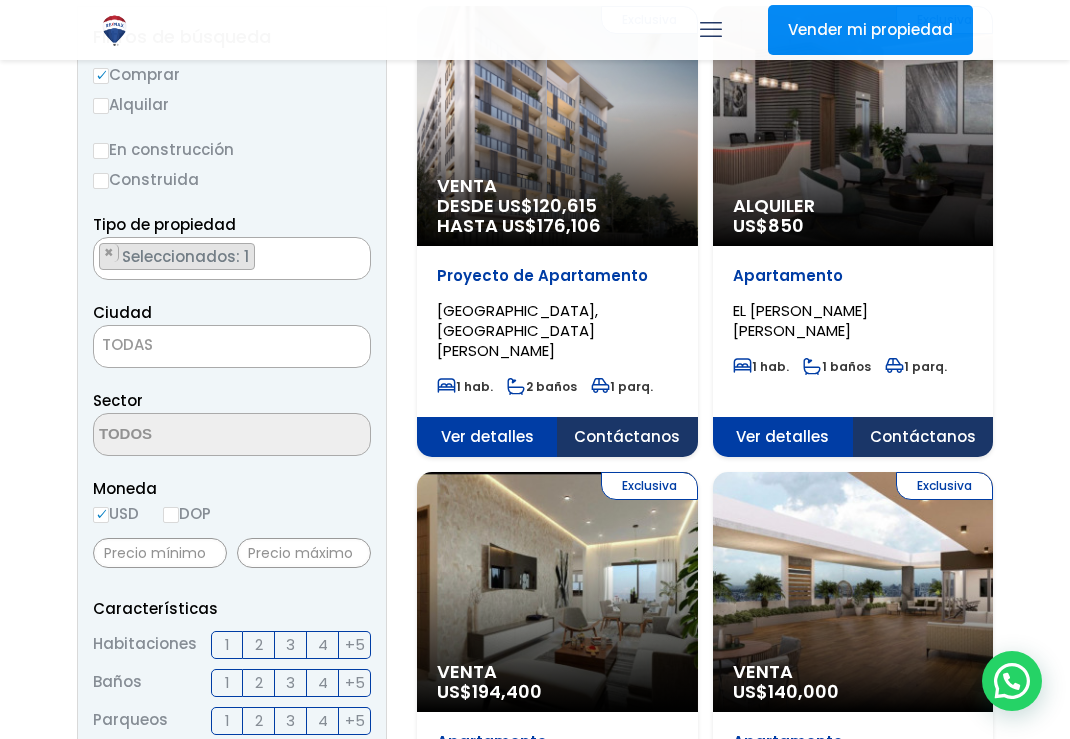 scroll, scrollTop: 265, scrollLeft: 0, axis: vertical 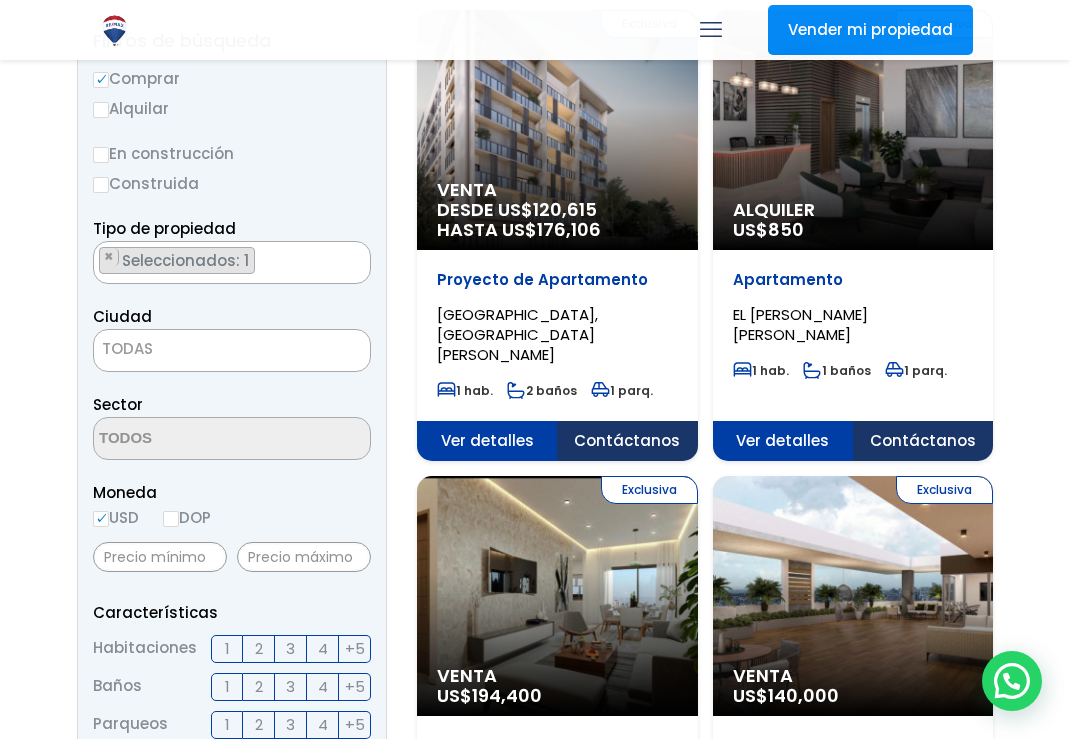 click on "TODAS" at bounding box center [232, 349] 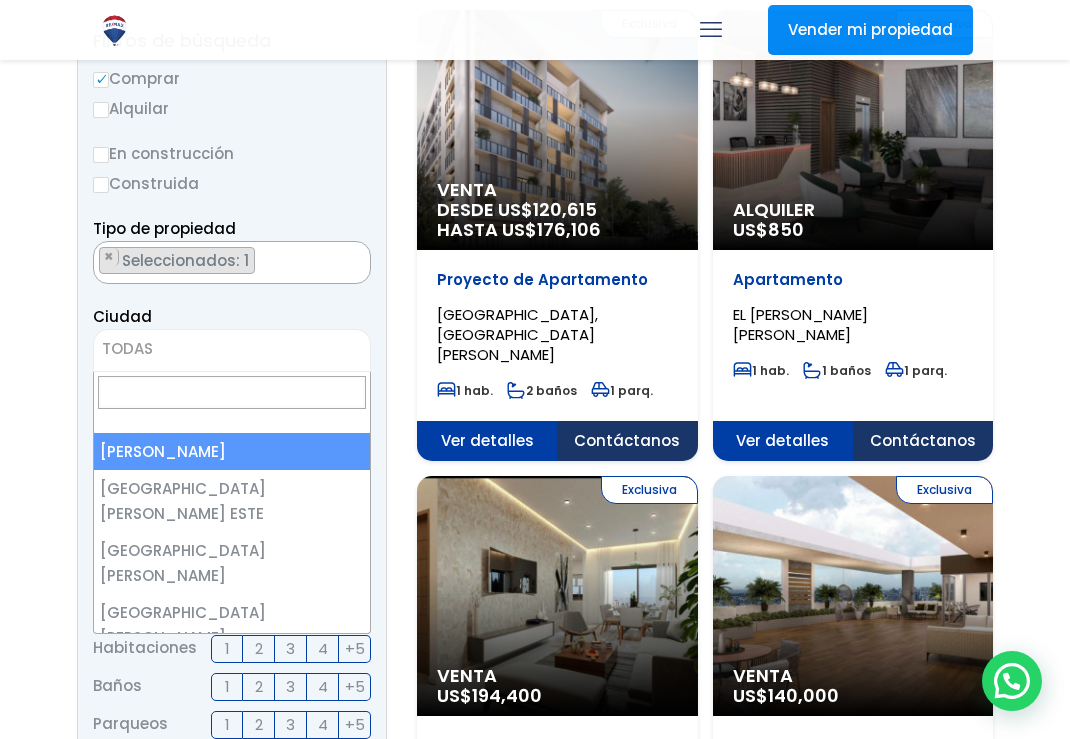 select on "1" 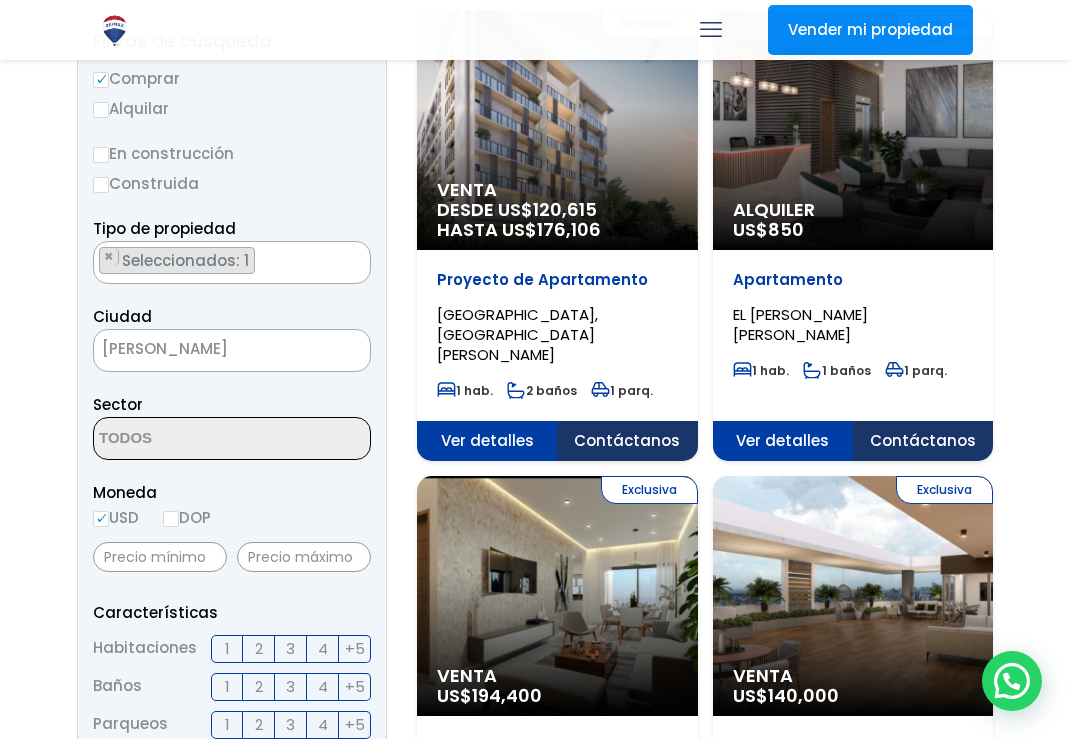 click at bounding box center (232, 438) 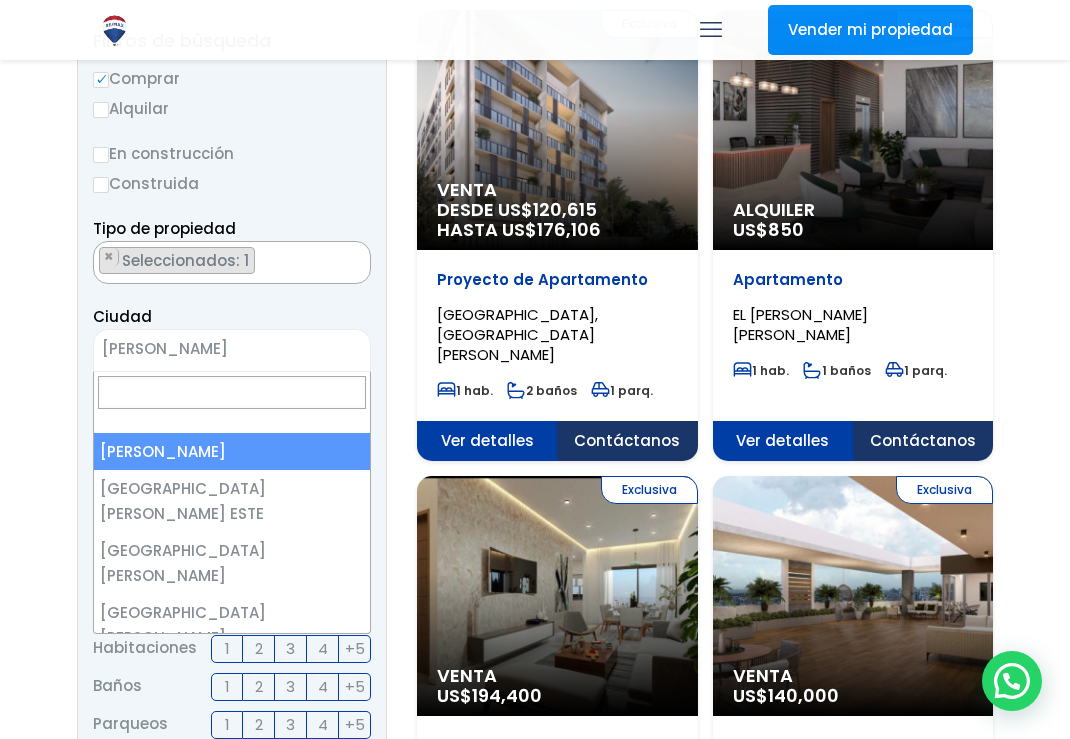 click on "SANTO DOMINGO DE GUZMÁN" at bounding box center [207, 349] 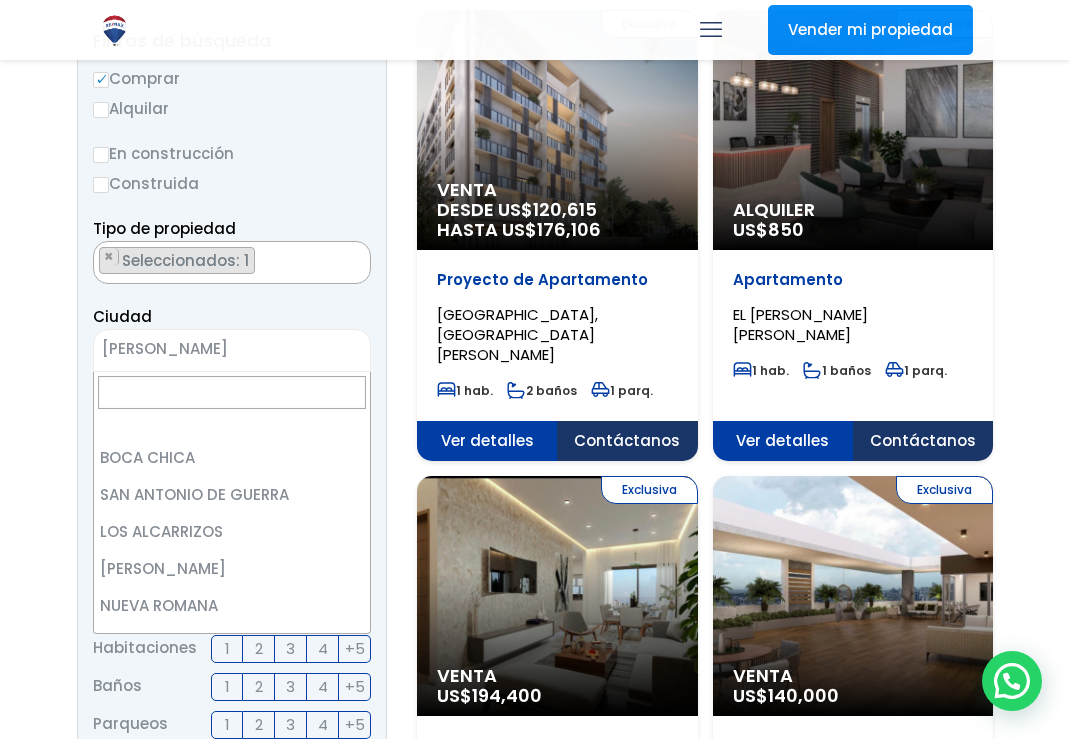 scroll, scrollTop: 5865, scrollLeft: 0, axis: vertical 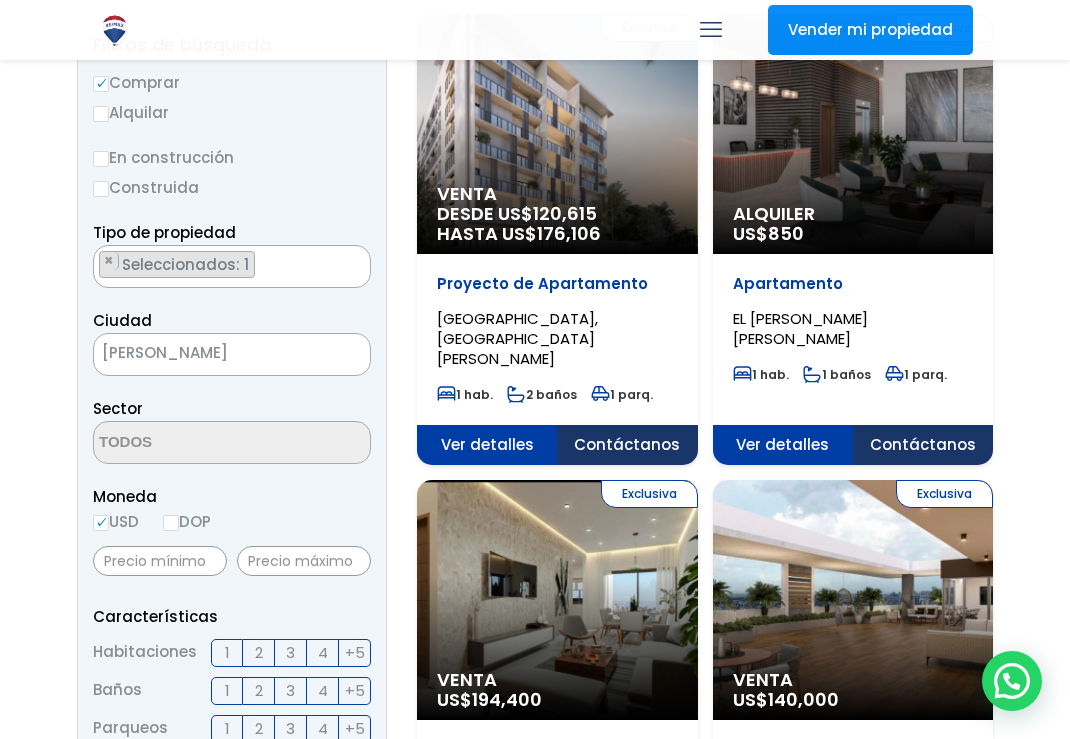 click on "Ciudad
SANTO DOMINGO DE GUZMÁN
SANTO DOMINGO ESTE
SANTO DOMINGO OESTE
SANTO DOMINGO NORTE
AZUA
LAS CHARCAS
LAS YAYAS DE VIAJAMA
PADRE LAS CASAS
PERALTA
SABANA YEGUA
PUEBLO VIEJO
TÁBARA ARRIBA
GUAYABAL
ESTEBANÍA
NEIBA
GALVÁN
TAMAYO
VILLA JARAGUA
CABRAL" at bounding box center [232, 342] 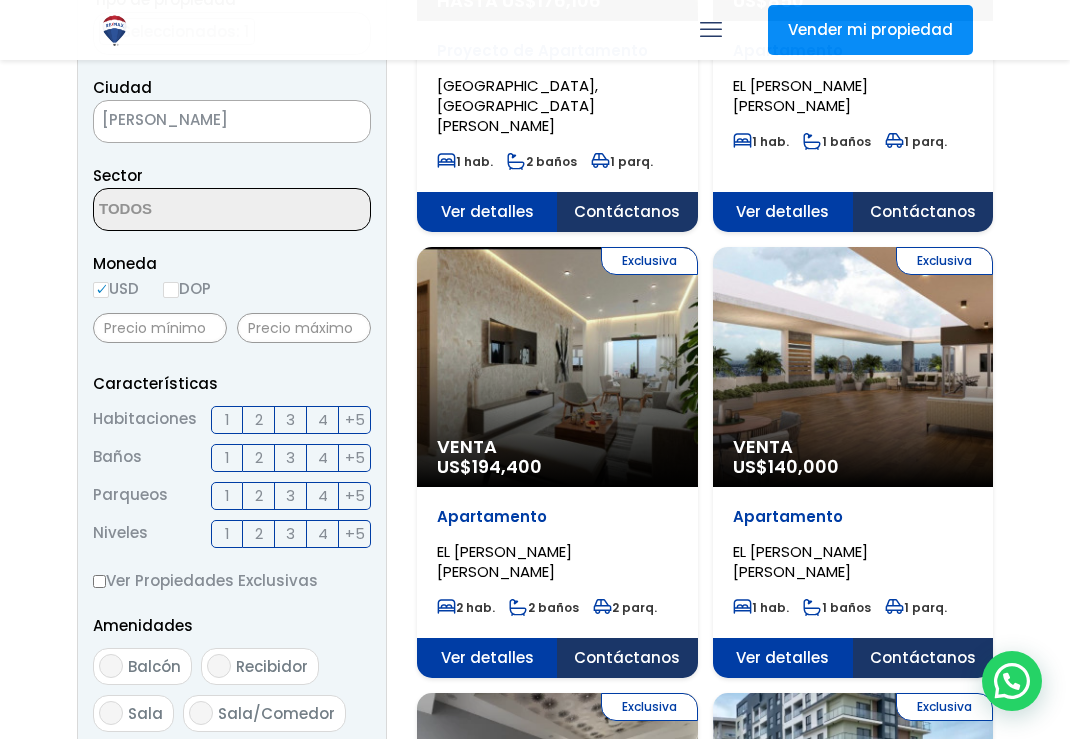 scroll, scrollTop: 499, scrollLeft: 0, axis: vertical 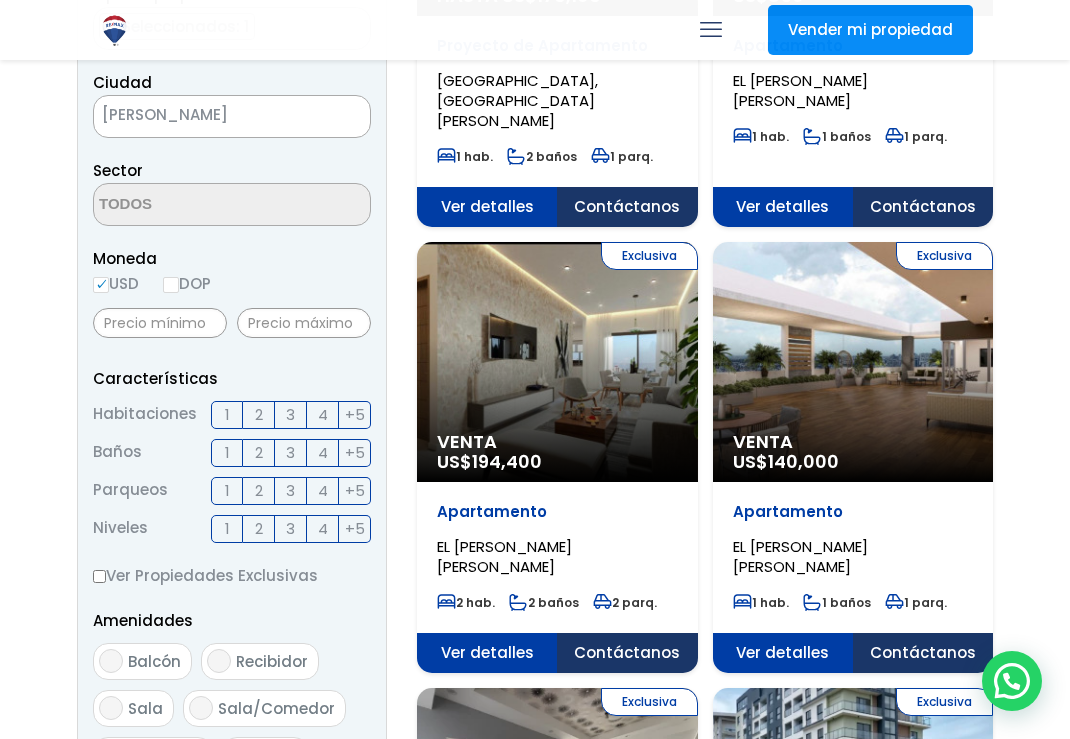 click on "3" at bounding box center [291, 415] 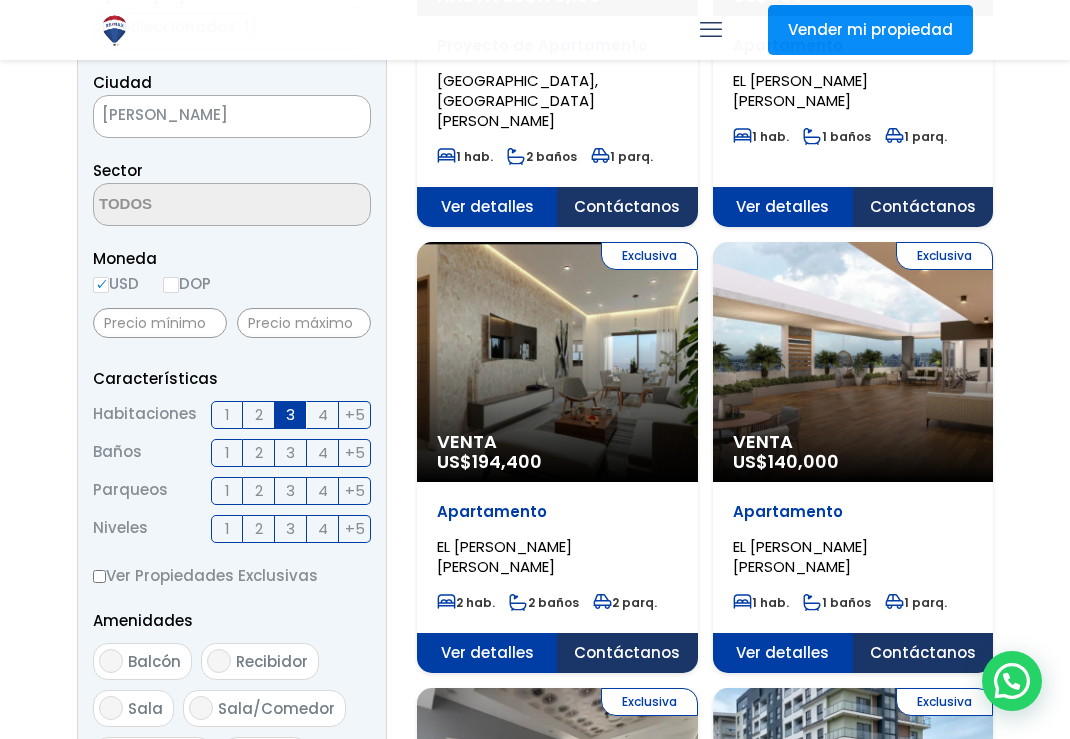 click on "2" at bounding box center (259, 453) 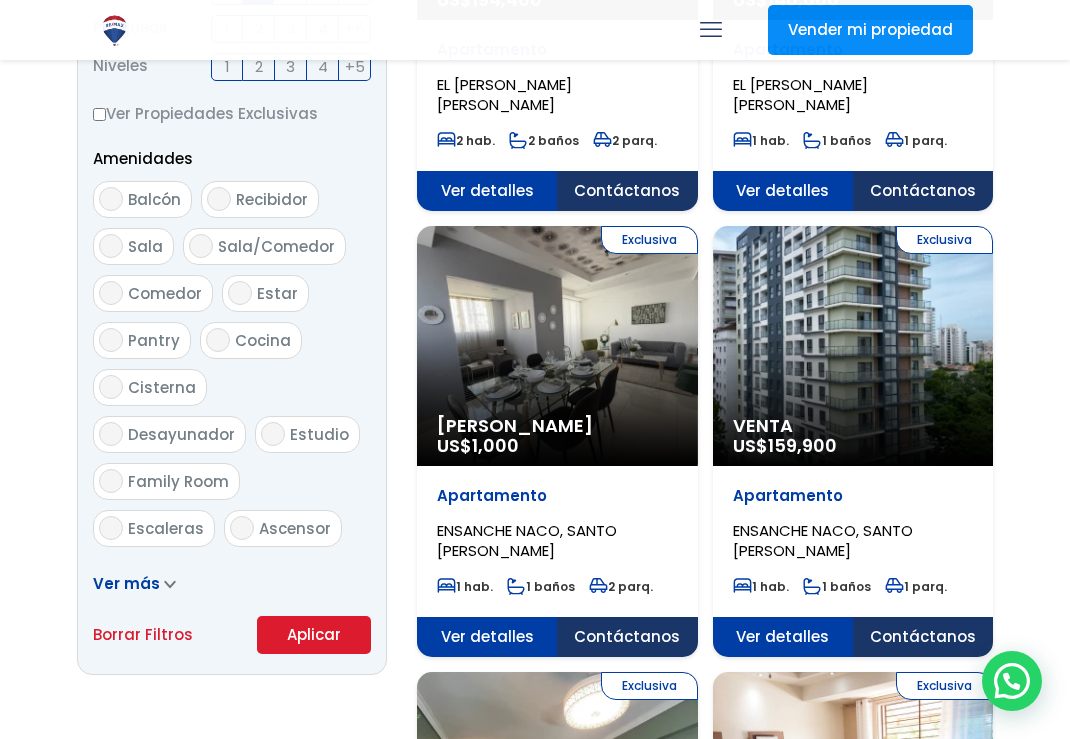 scroll, scrollTop: 964, scrollLeft: 0, axis: vertical 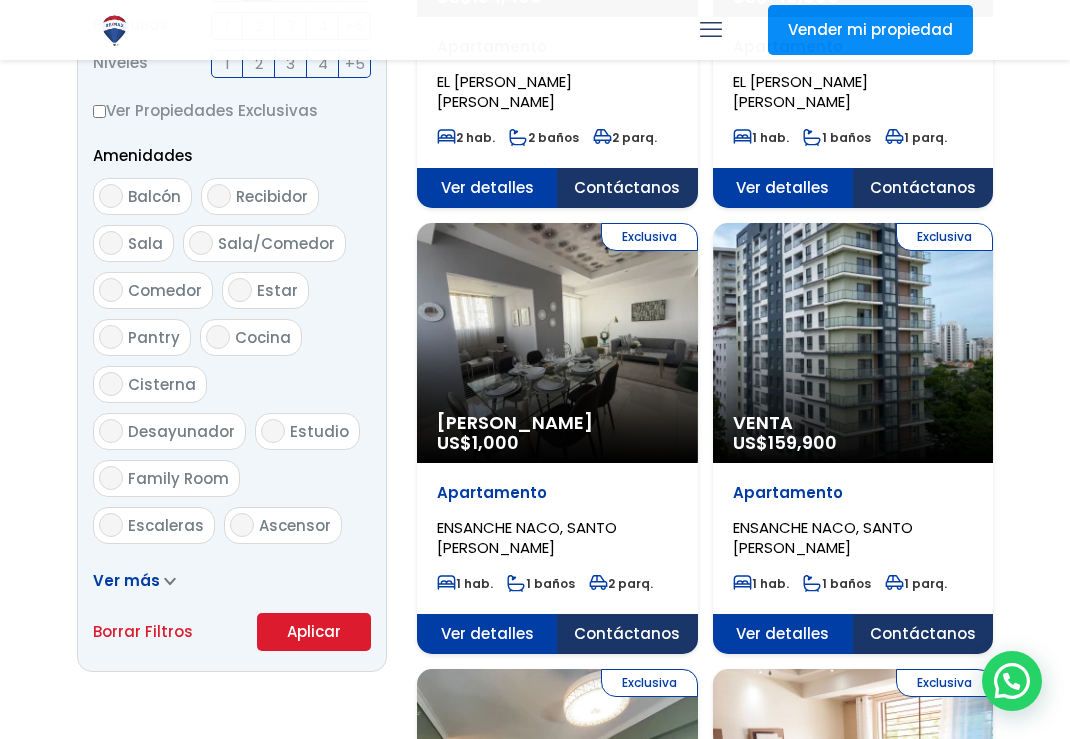 click on "Aplicar" at bounding box center [314, 632] 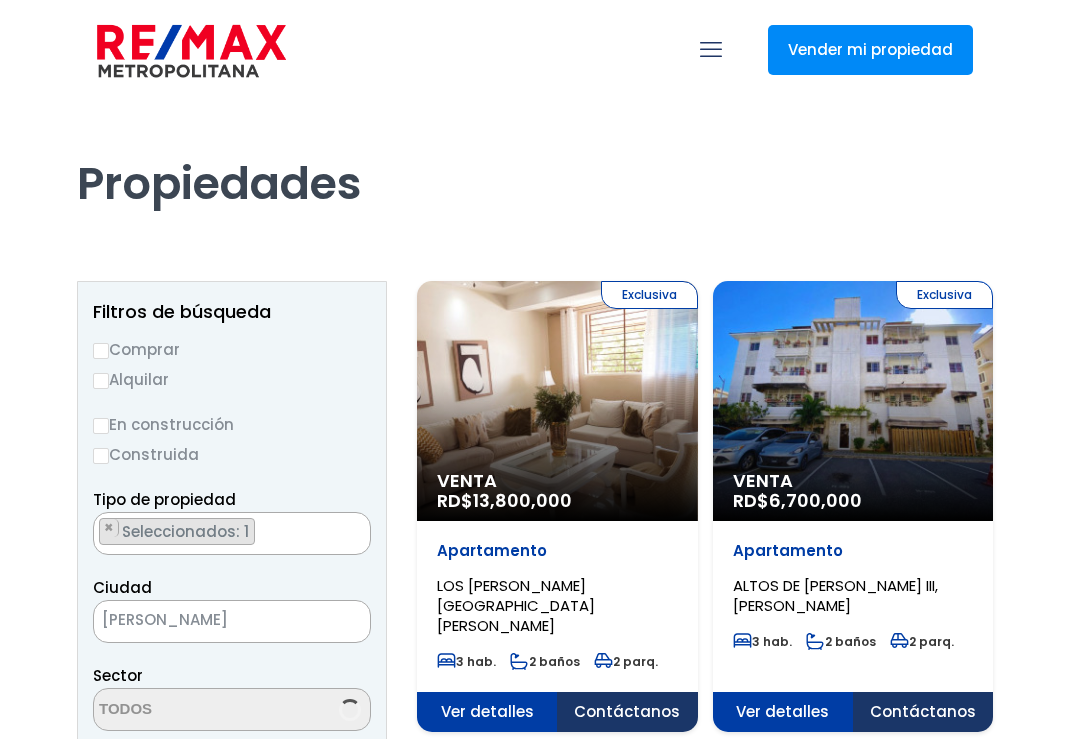 scroll, scrollTop: 0, scrollLeft: 0, axis: both 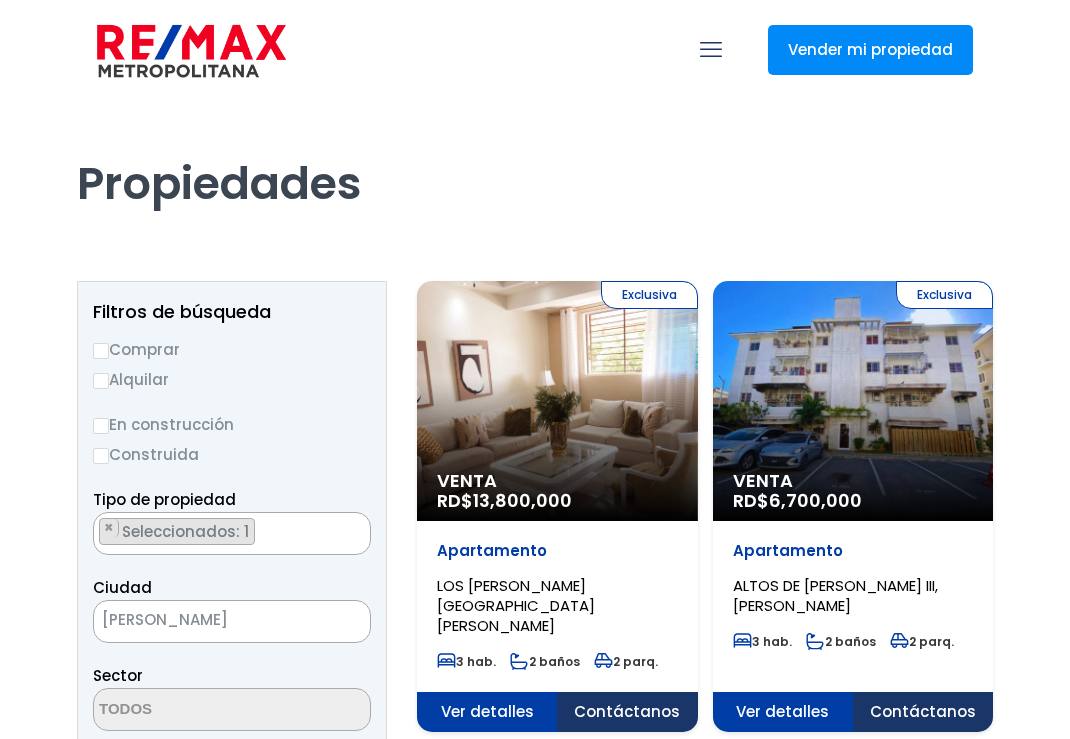 select 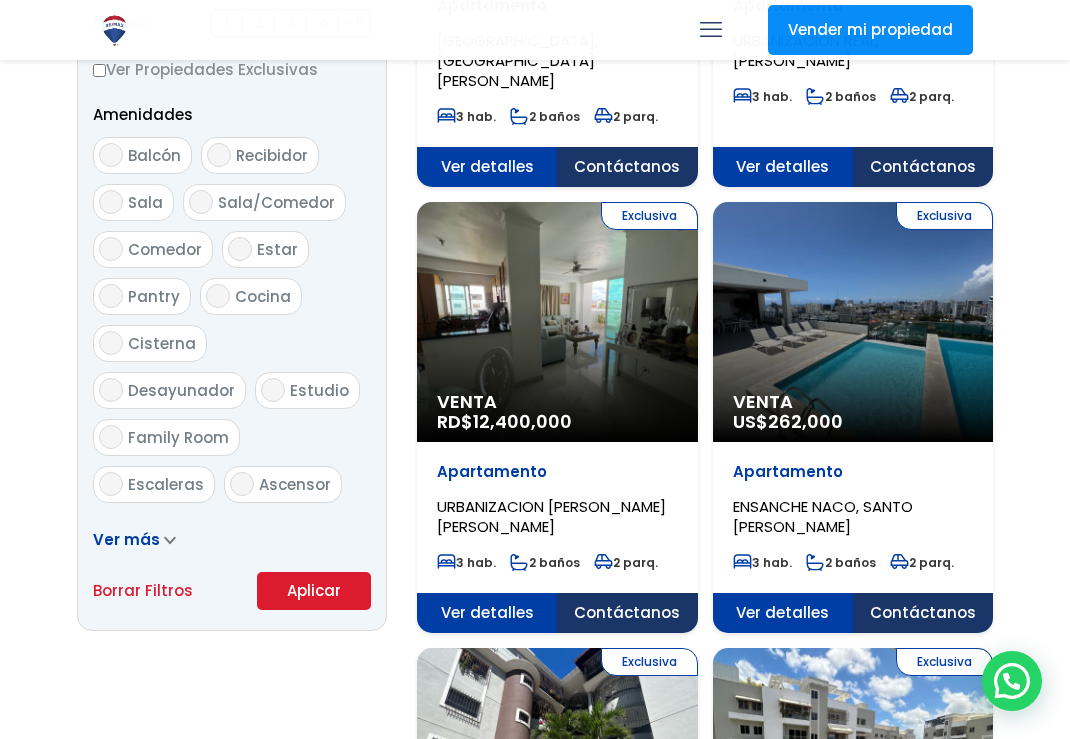 scroll, scrollTop: 1320, scrollLeft: 0, axis: vertical 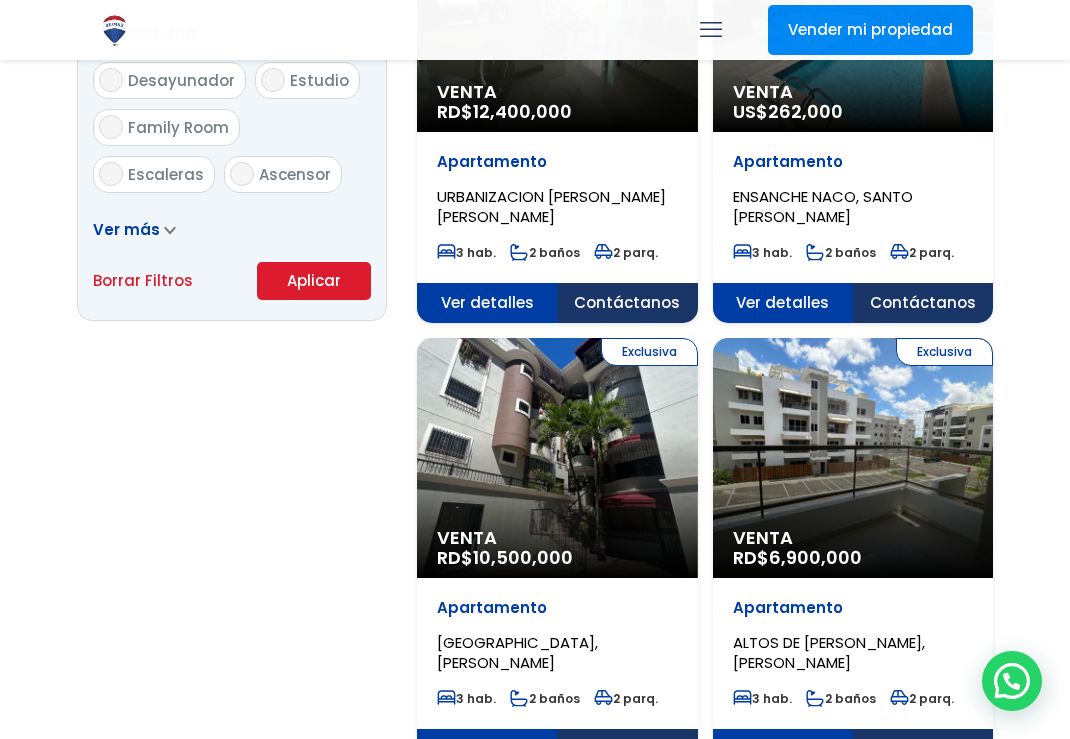 click on "Exclusiva
Venta
RD$  10,500,000" at bounding box center [557, -920] 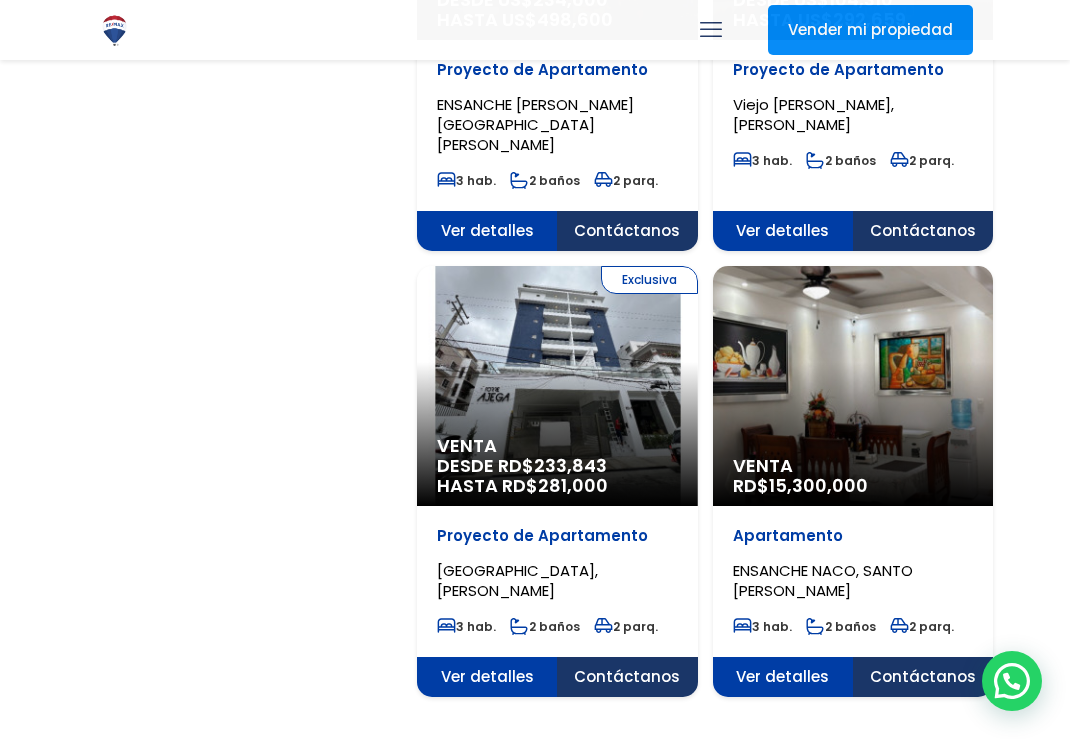 scroll, scrollTop: 3323, scrollLeft: 0, axis: vertical 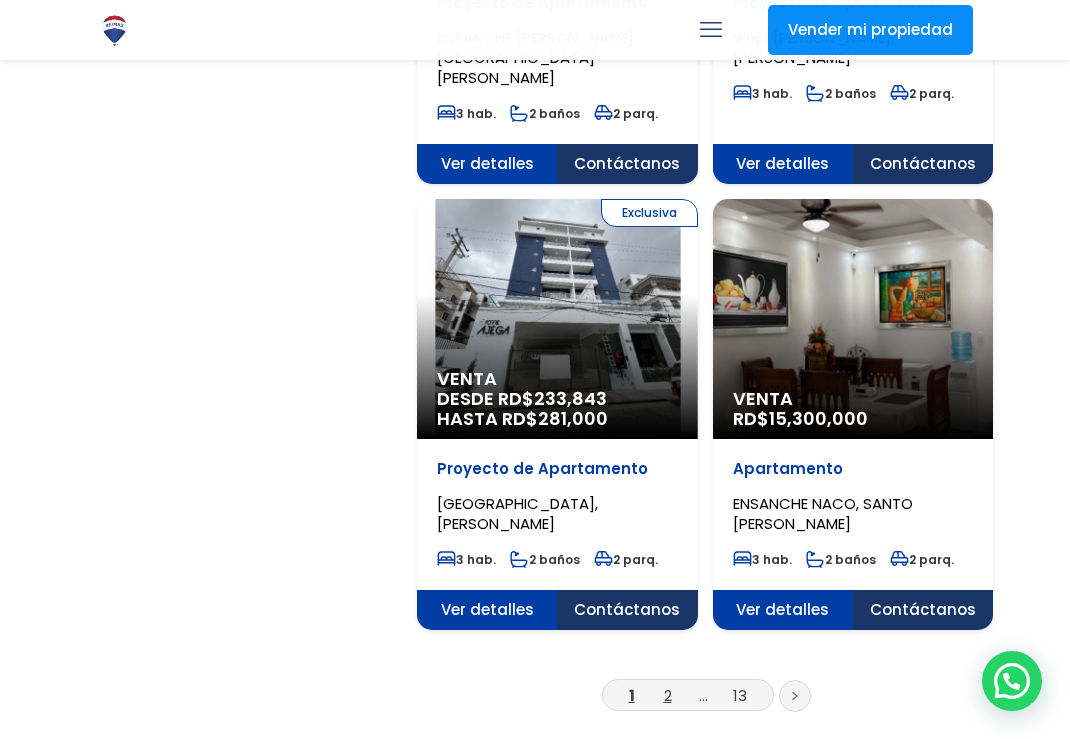 click on "2" at bounding box center (668, 695) 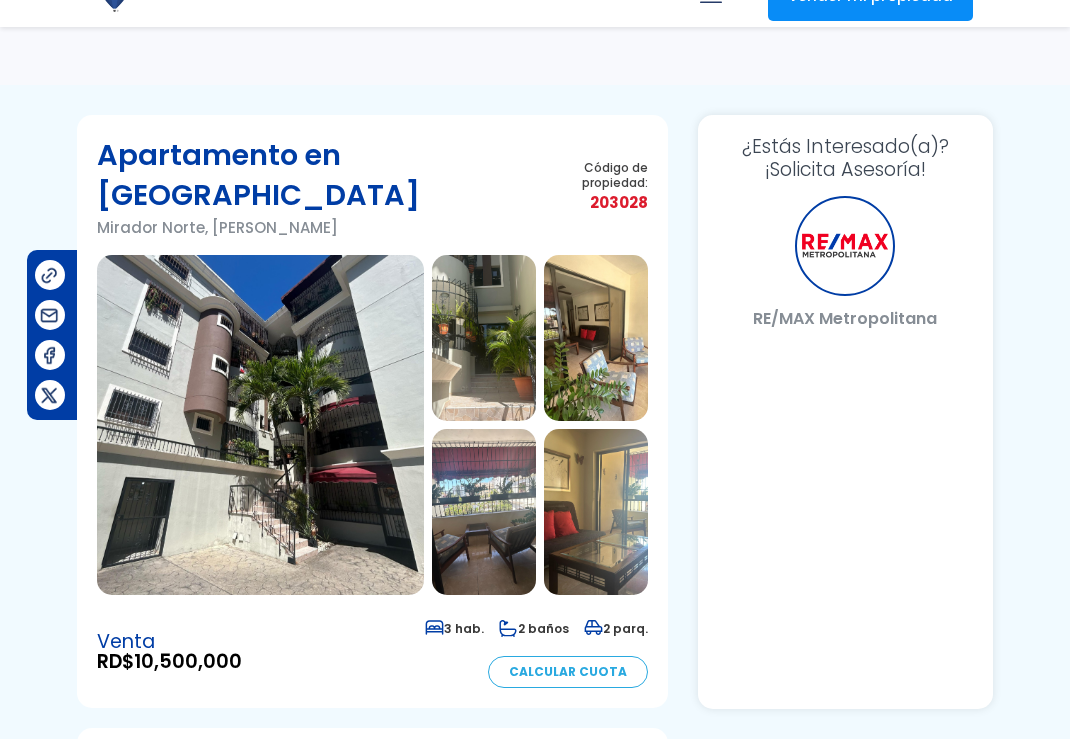 scroll, scrollTop: 185, scrollLeft: 0, axis: vertical 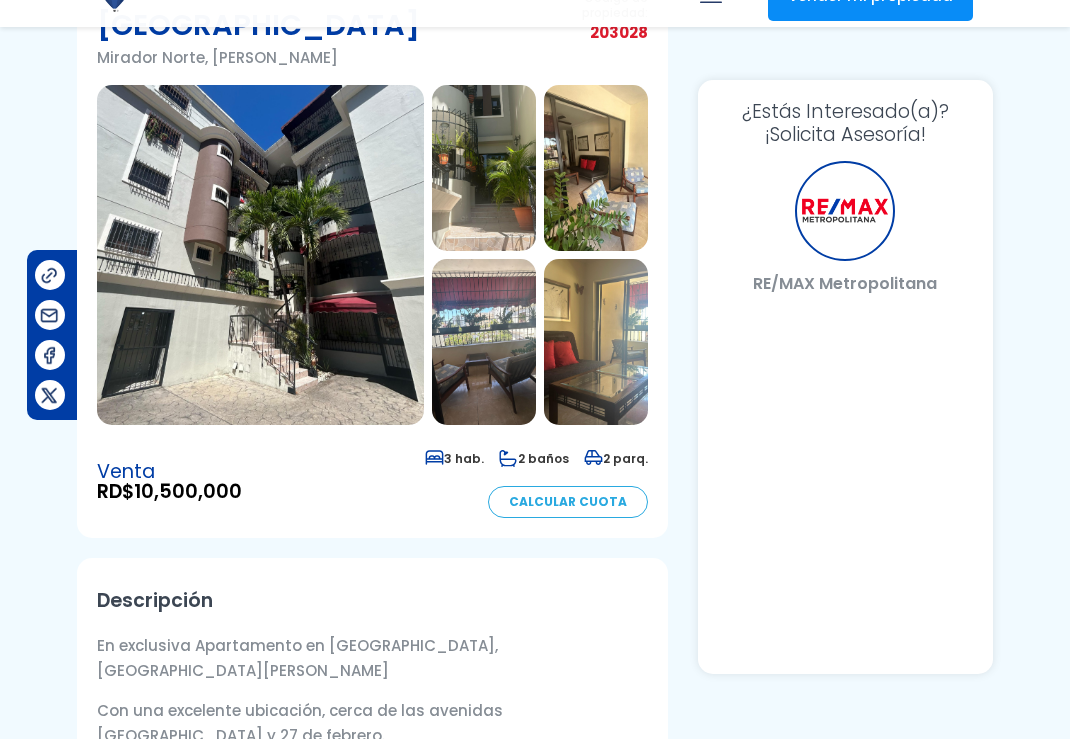select on "DO" 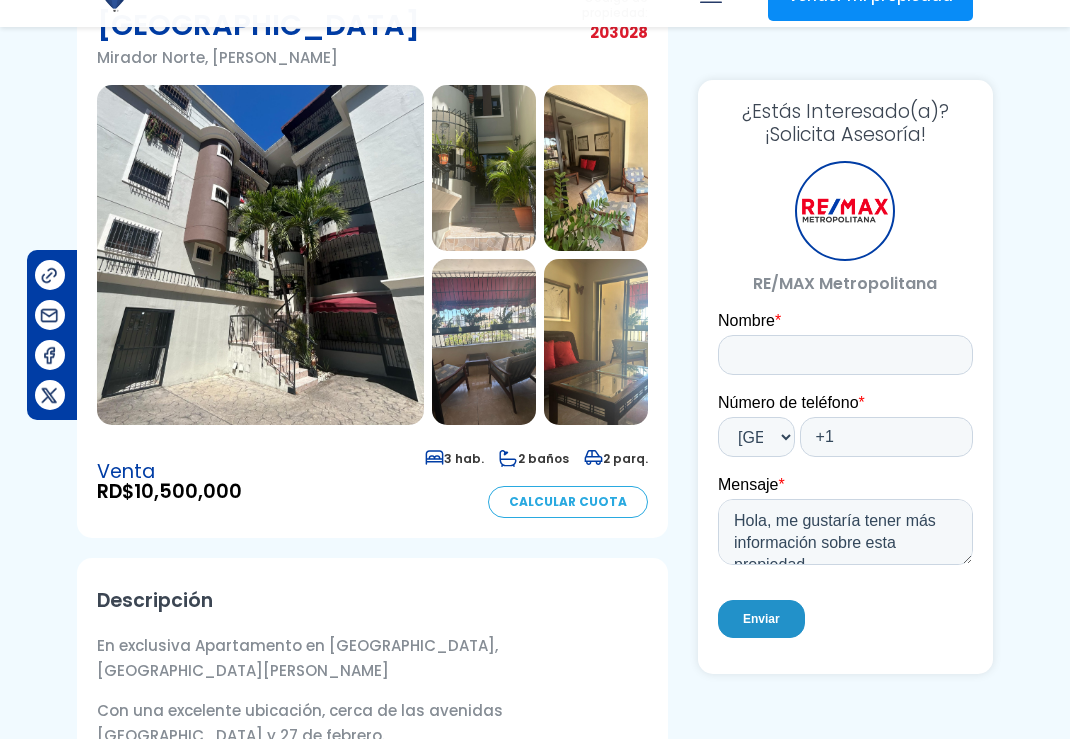 scroll, scrollTop: 0, scrollLeft: 0, axis: both 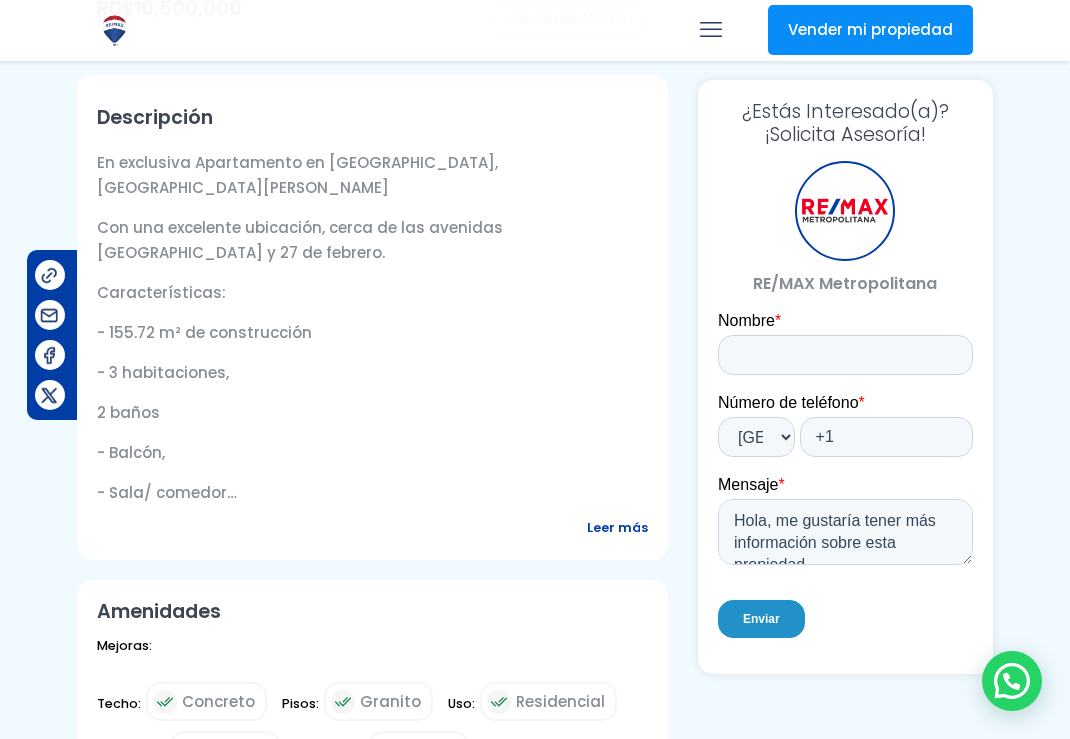 click on "Leer más" at bounding box center [617, 527] 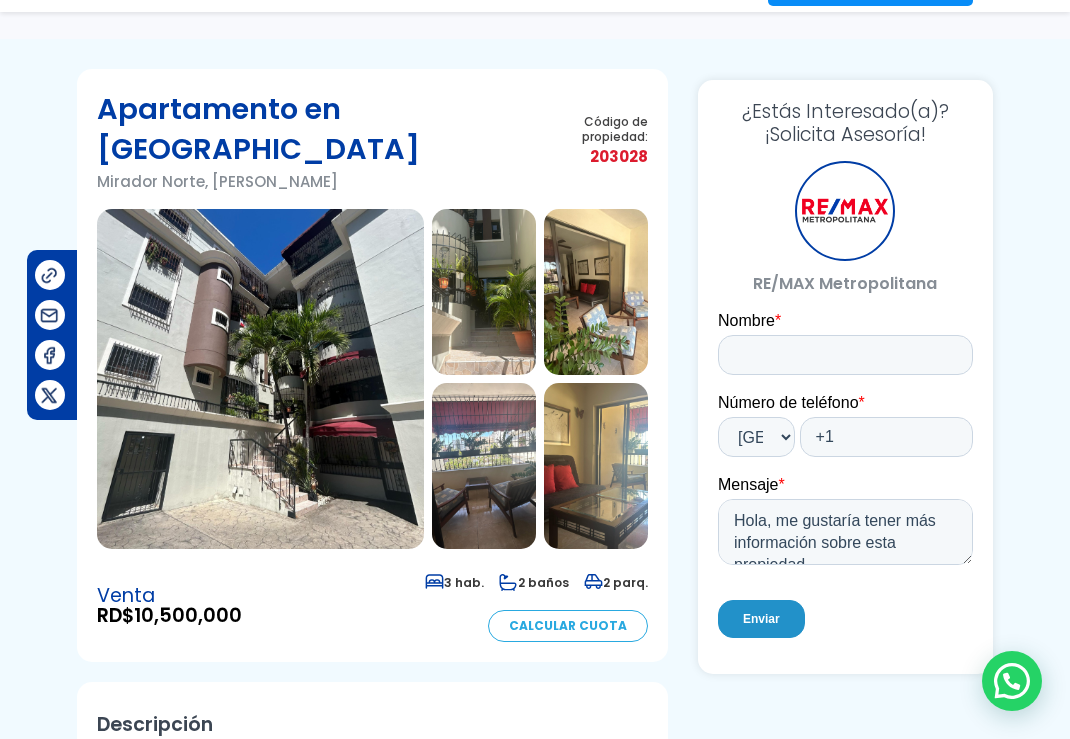 scroll, scrollTop: 83, scrollLeft: 0, axis: vertical 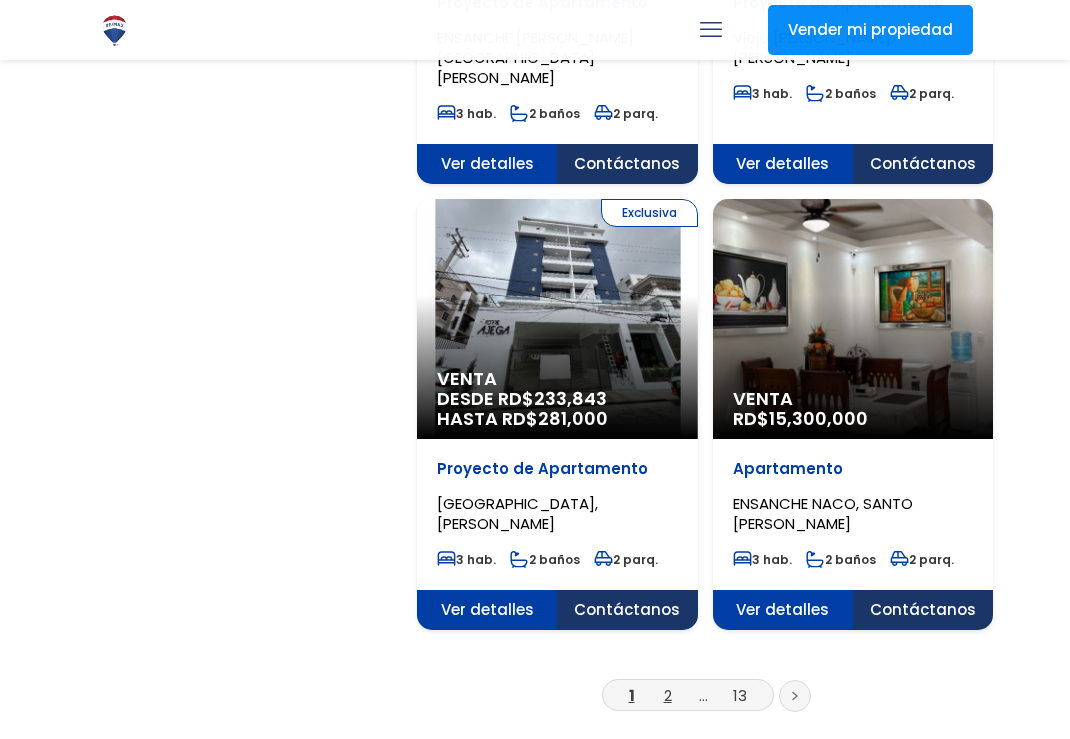click on "2" at bounding box center [668, 695] 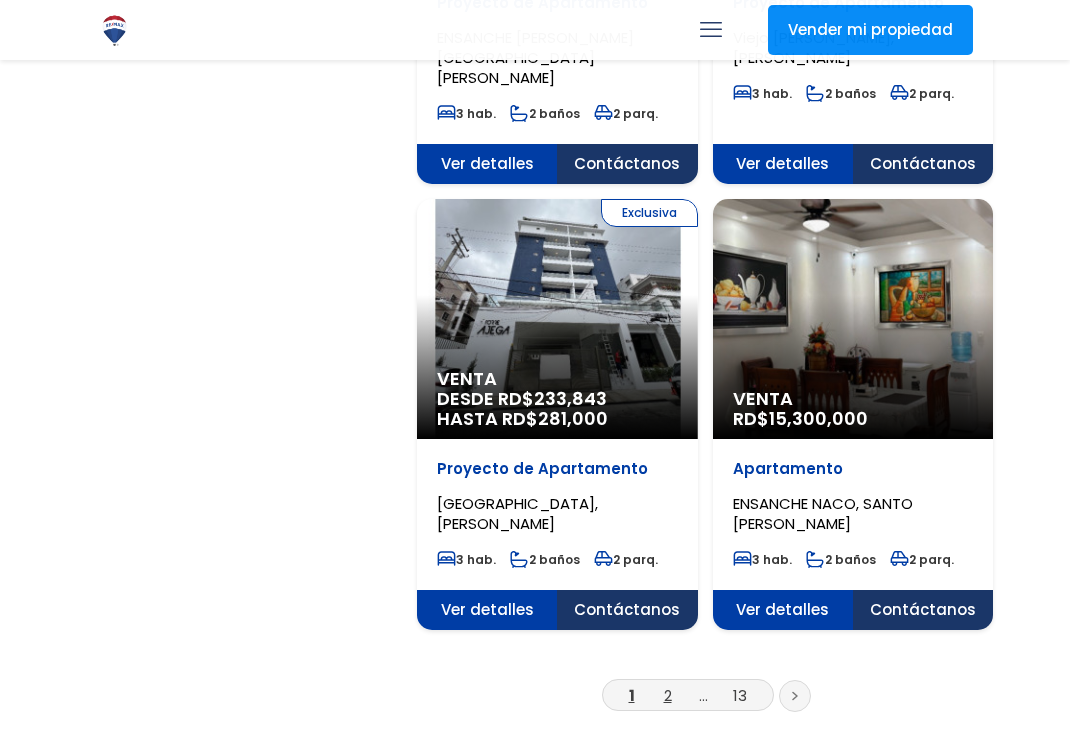 select 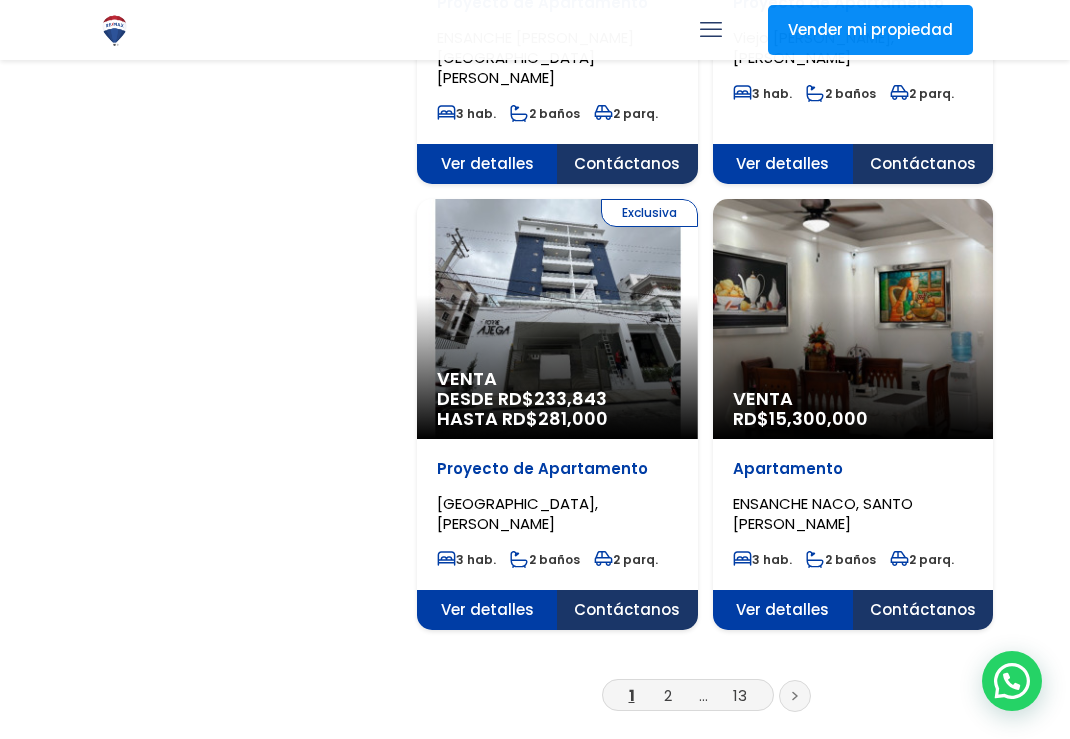 click 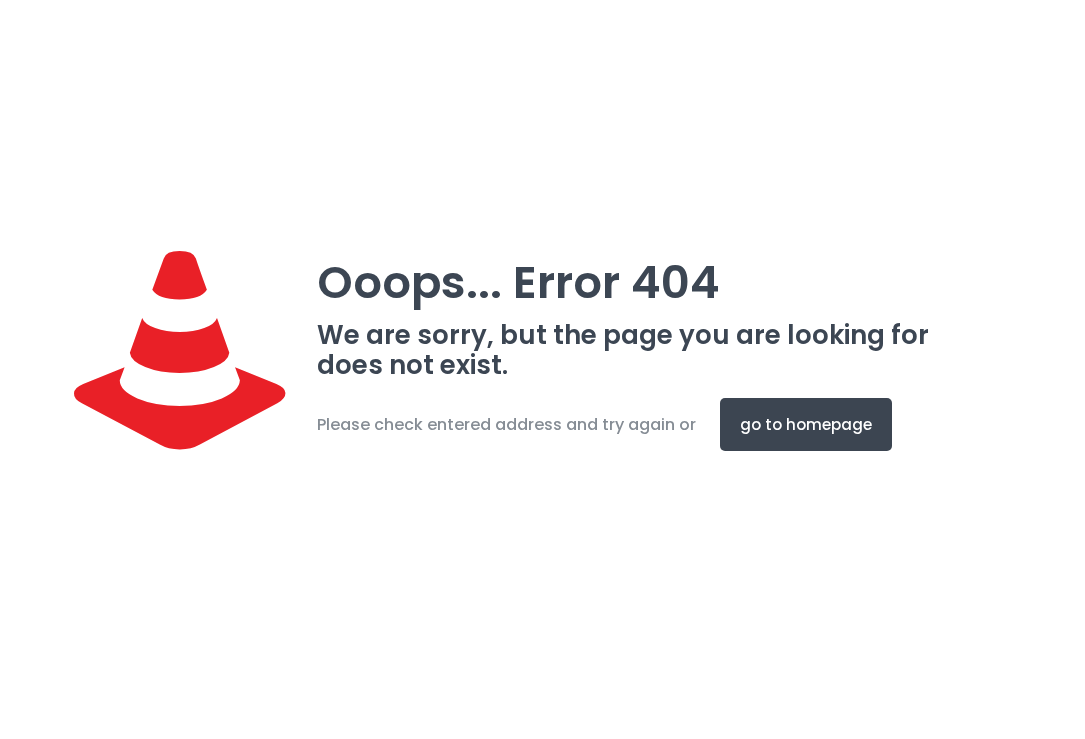 scroll, scrollTop: 0, scrollLeft: 0, axis: both 